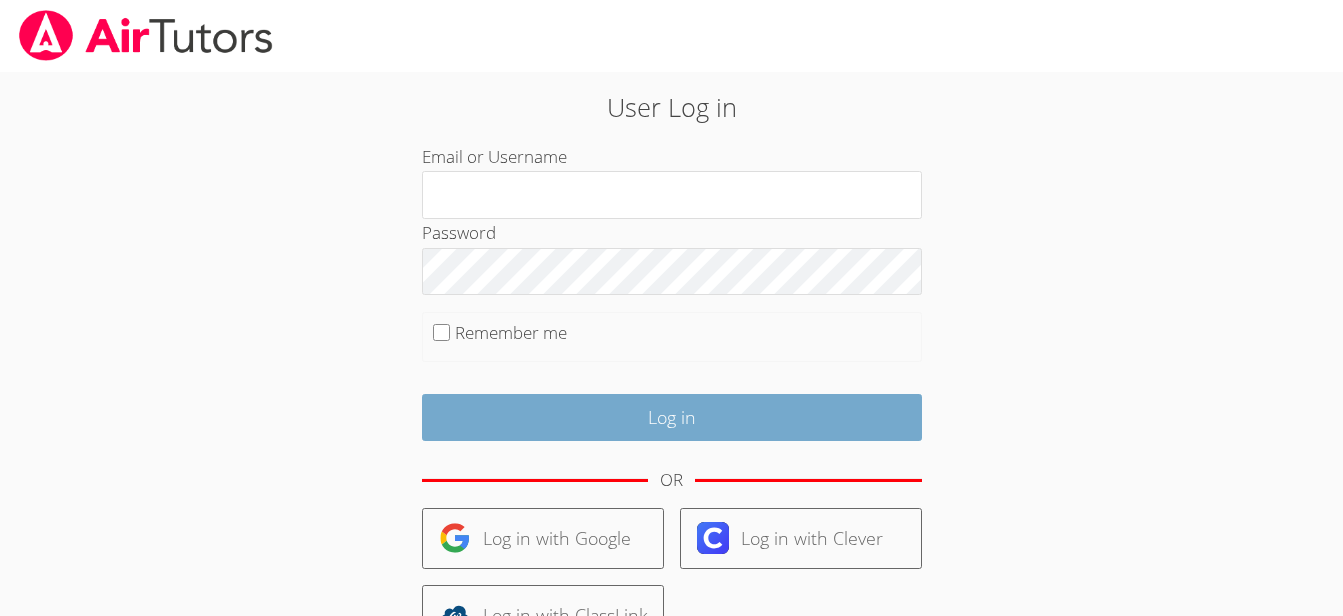 scroll, scrollTop: 0, scrollLeft: 0, axis: both 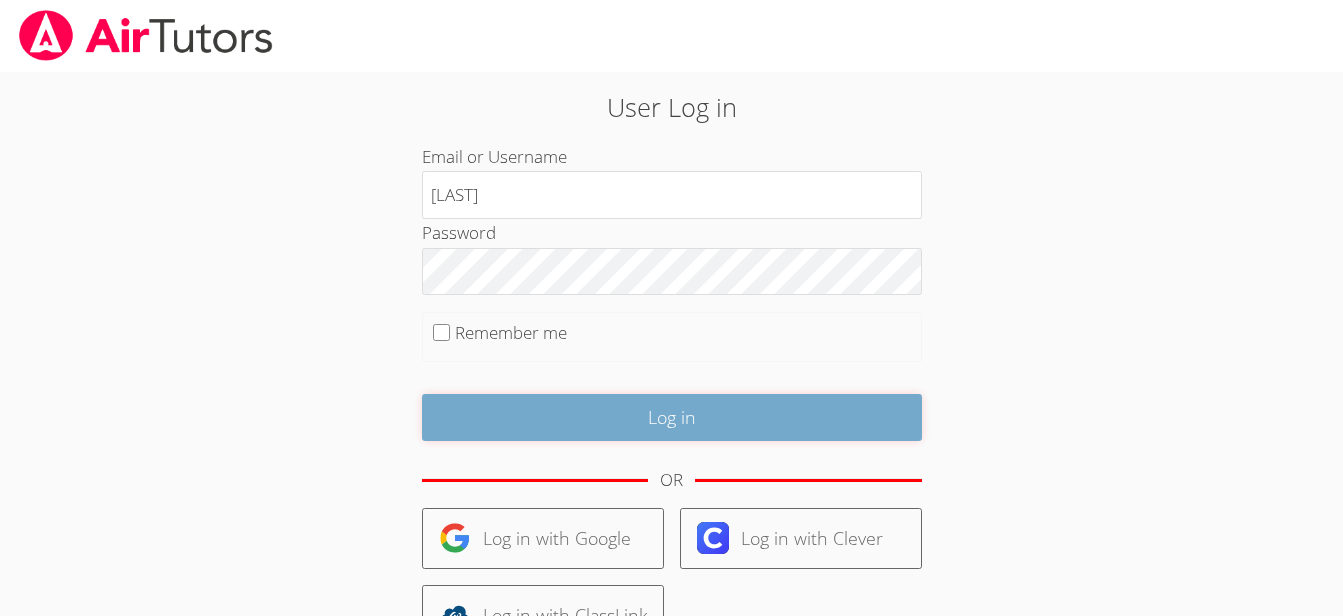 click on "Log in" at bounding box center [672, 417] 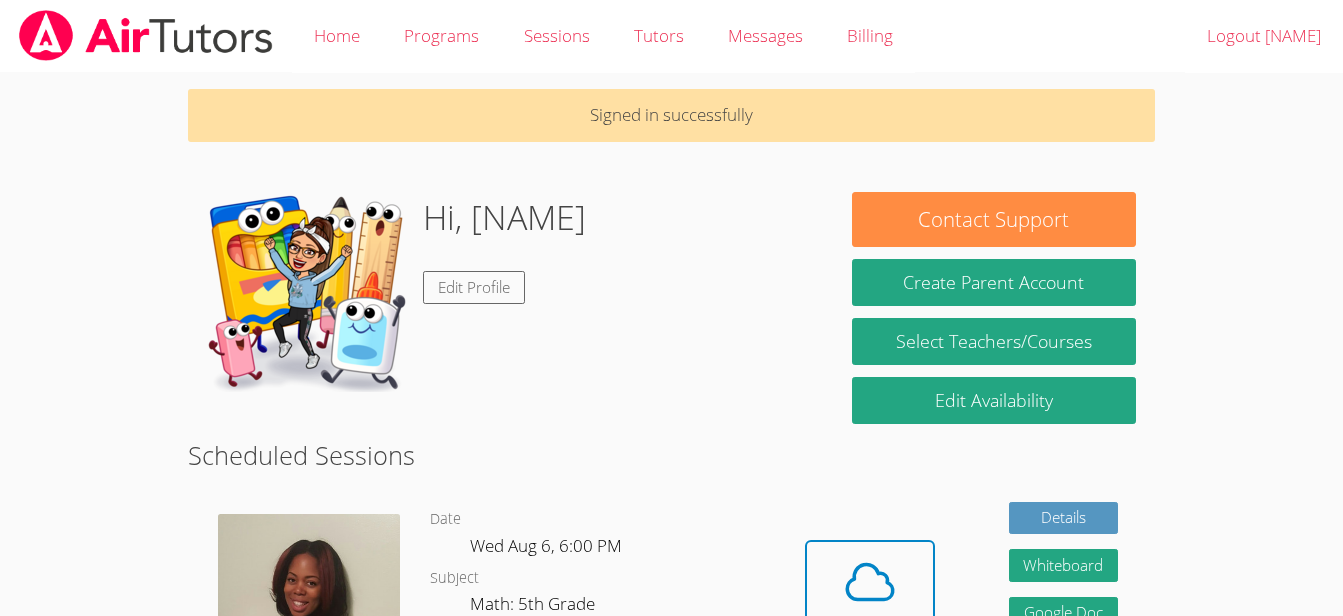 scroll, scrollTop: 0, scrollLeft: 0, axis: both 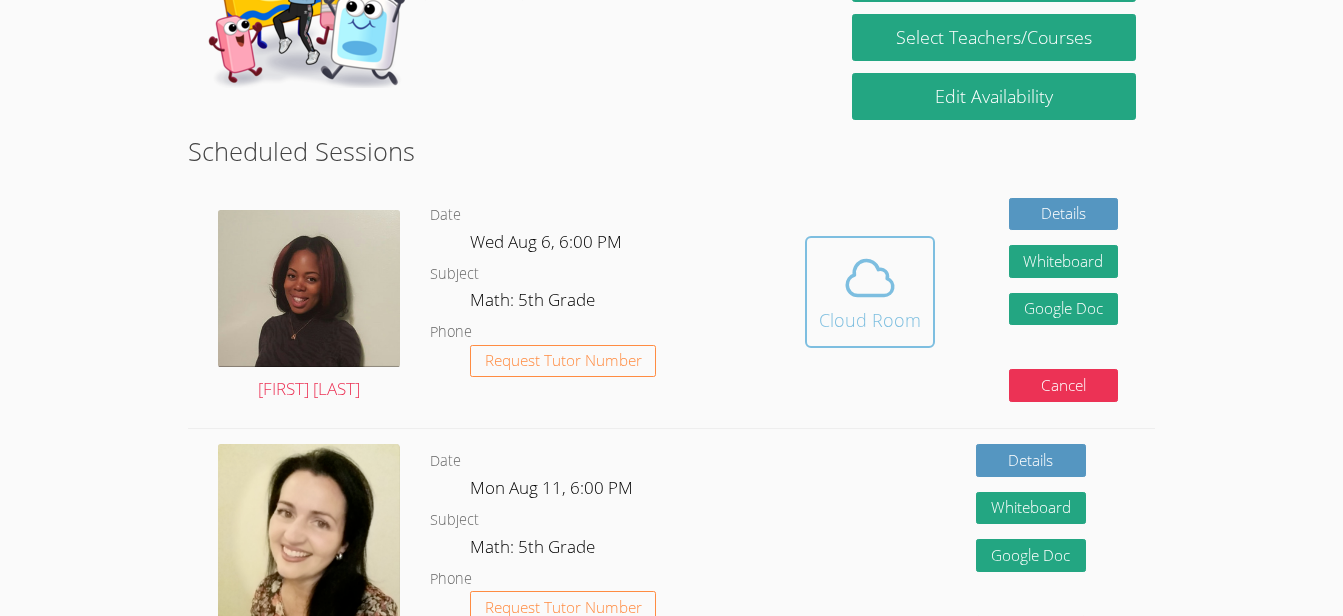 click 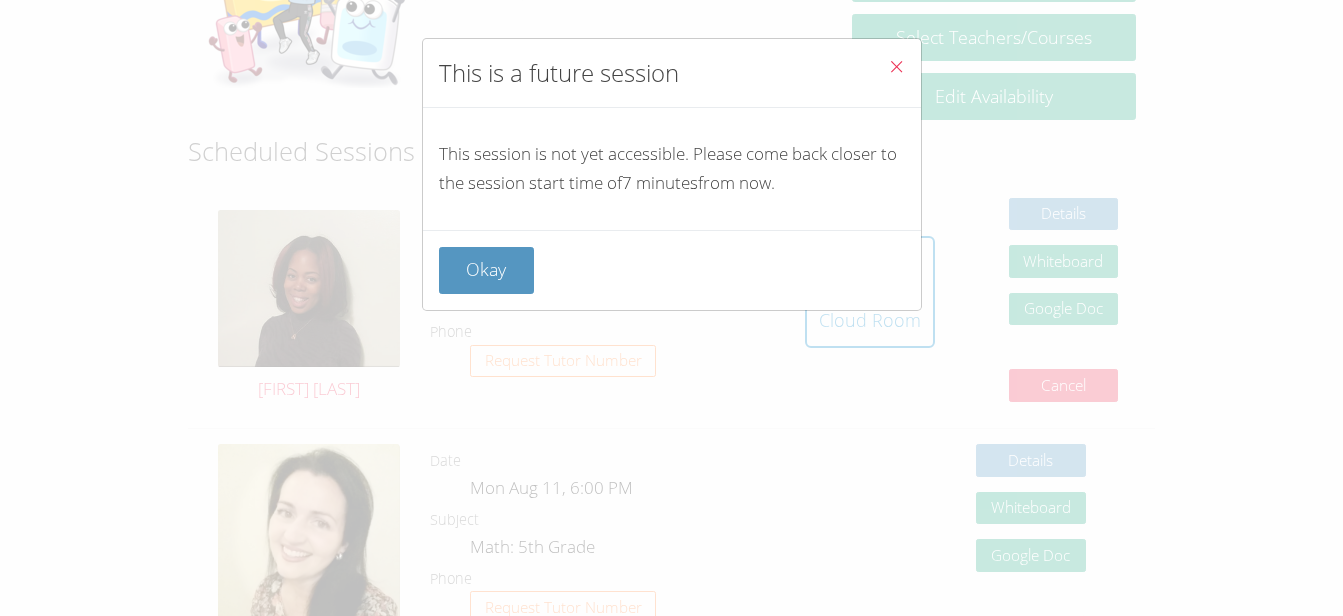 click on "Okay" at bounding box center [672, 270] 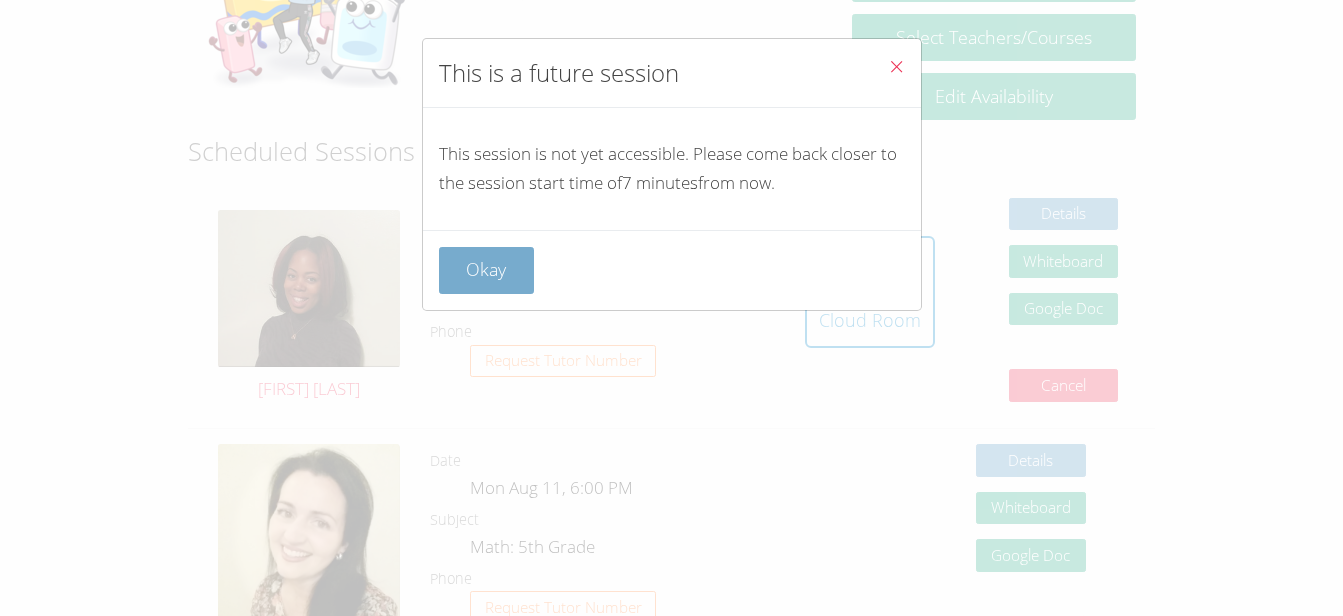 click on "Okay" at bounding box center (487, 270) 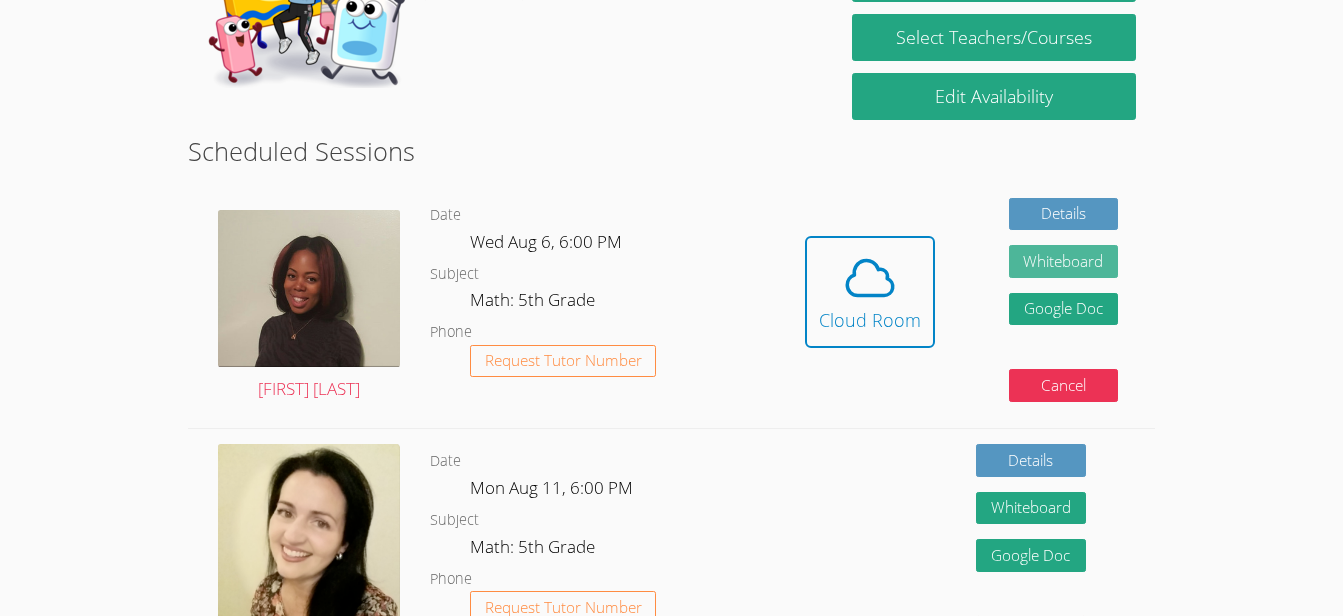 click on "Whiteboard" at bounding box center [1064, 261] 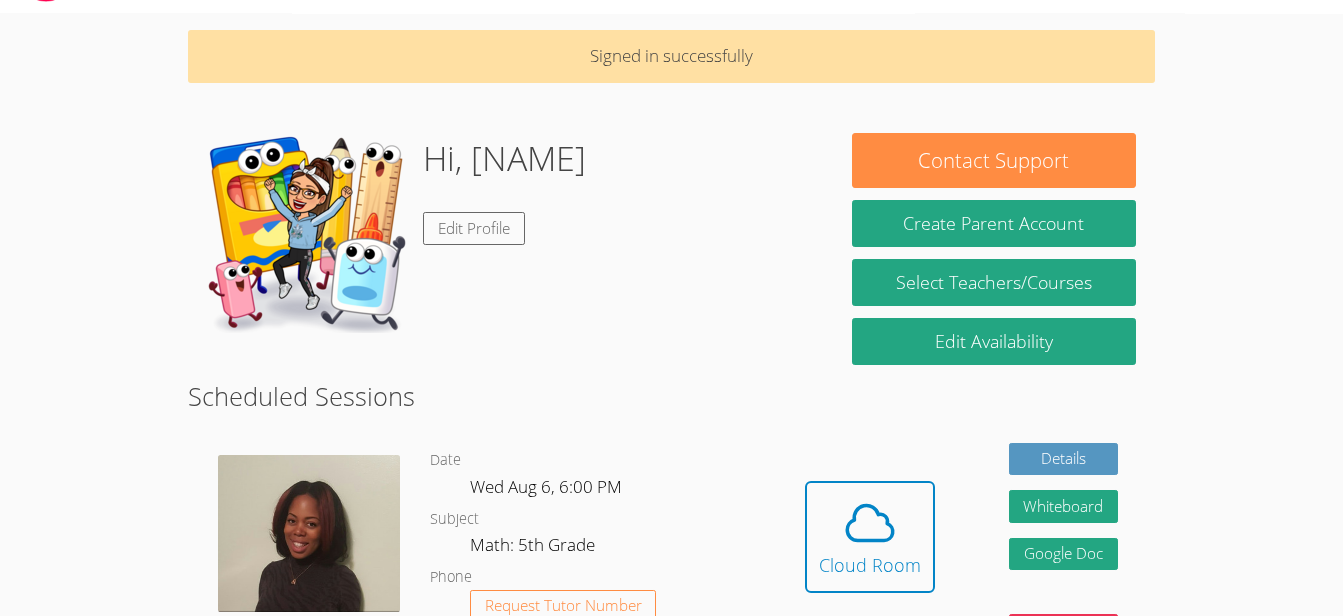 scroll, scrollTop: 50, scrollLeft: 0, axis: vertical 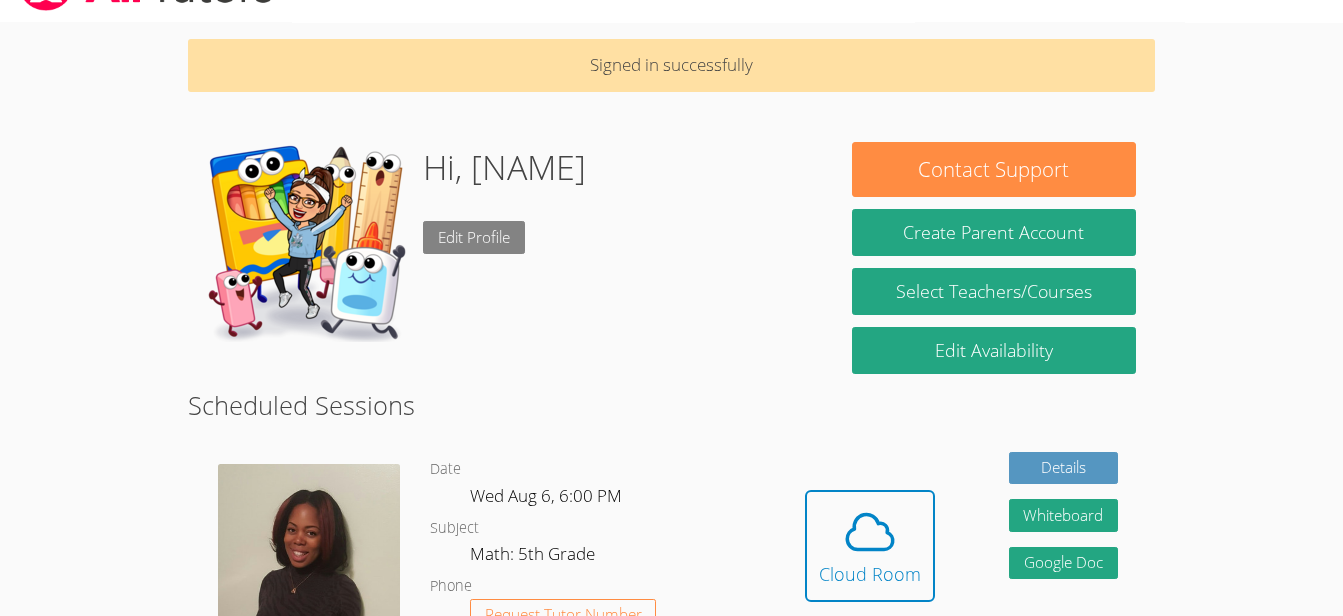click on "Edit Profile" at bounding box center [474, 237] 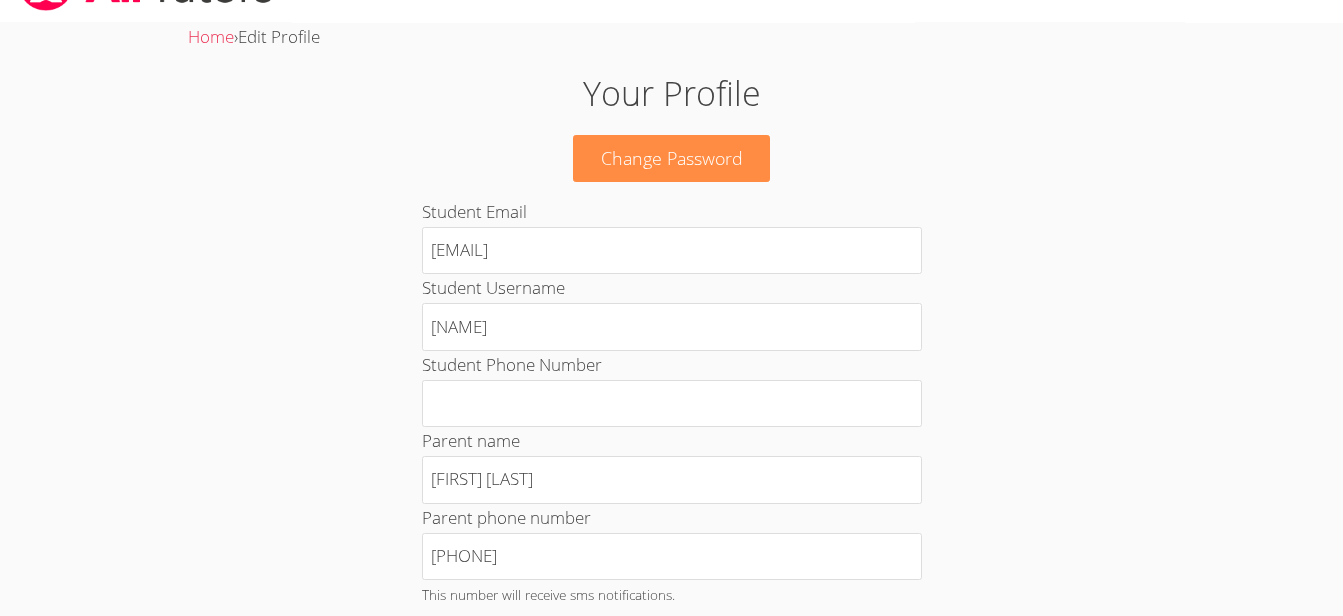 scroll, scrollTop: 0, scrollLeft: 0, axis: both 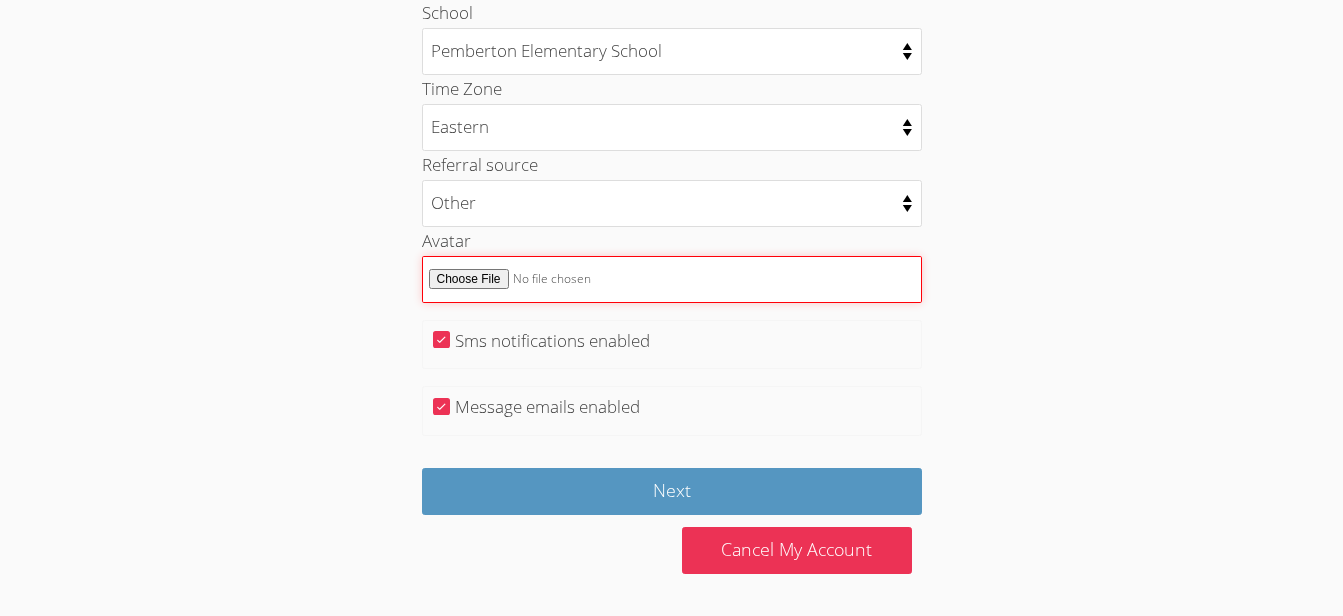 click on "Avatar" at bounding box center (672, 279) 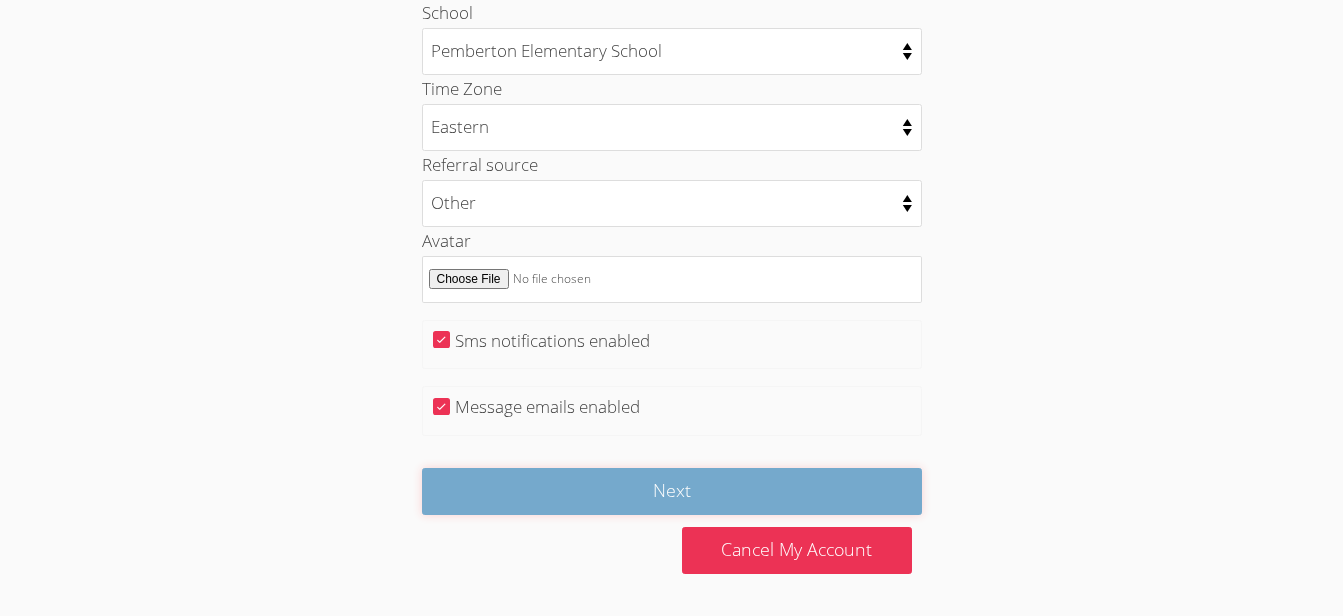 click on "Next" at bounding box center (672, 491) 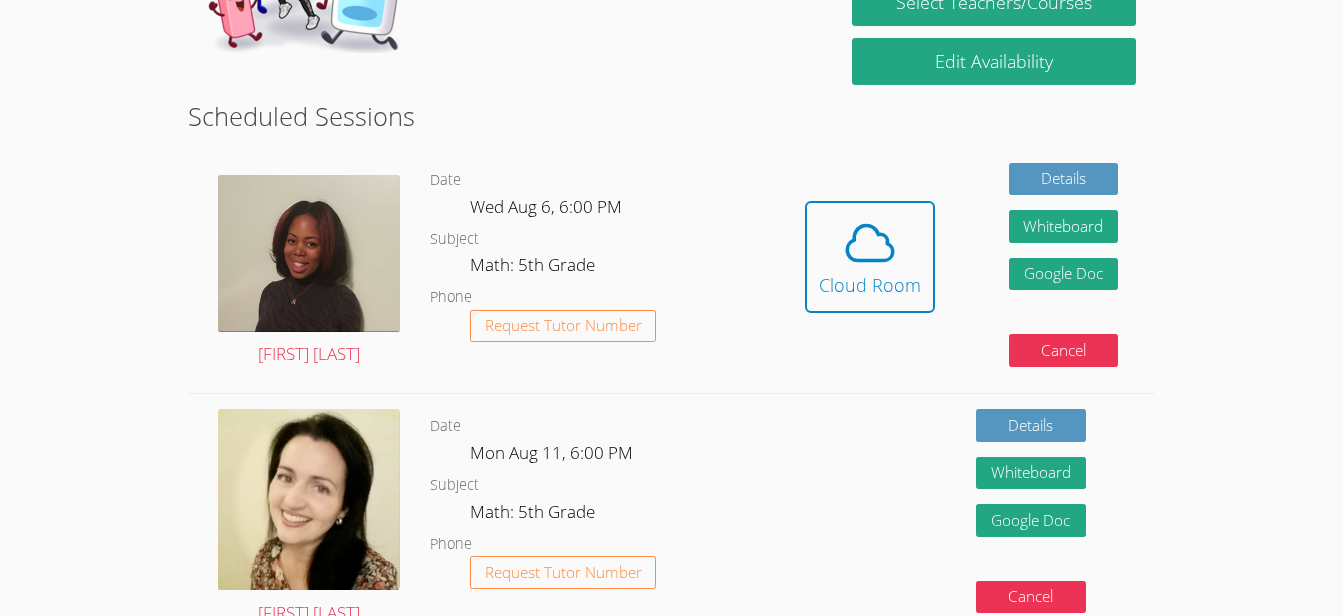 scroll, scrollTop: 336, scrollLeft: 0, axis: vertical 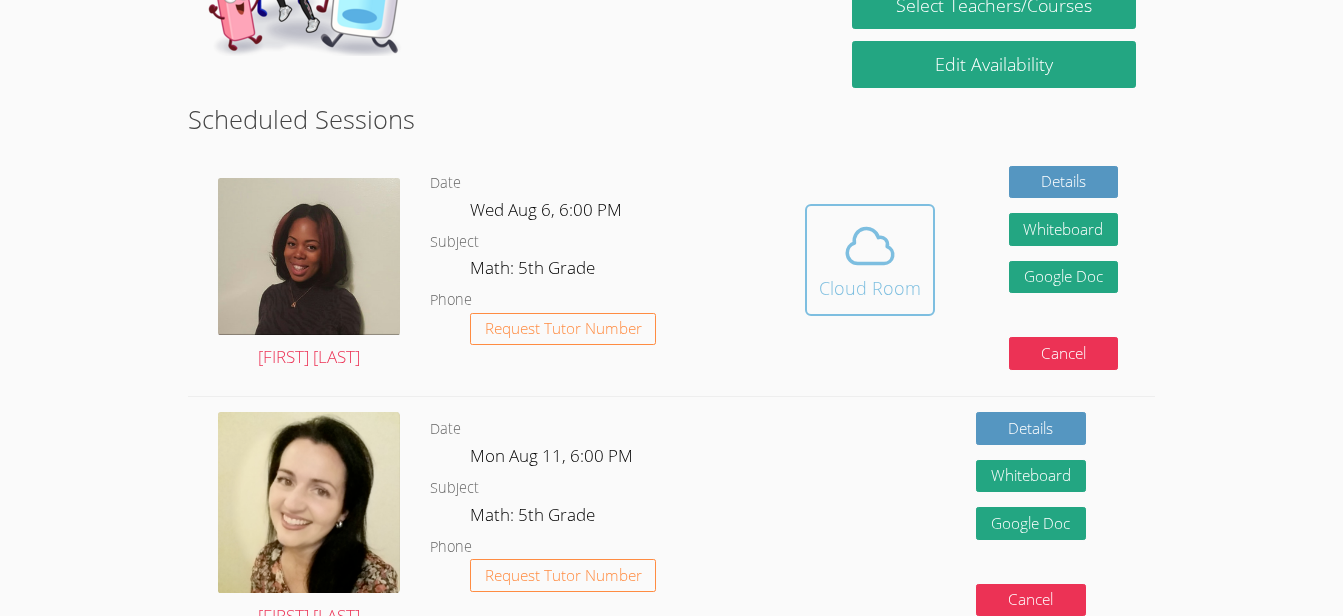 click 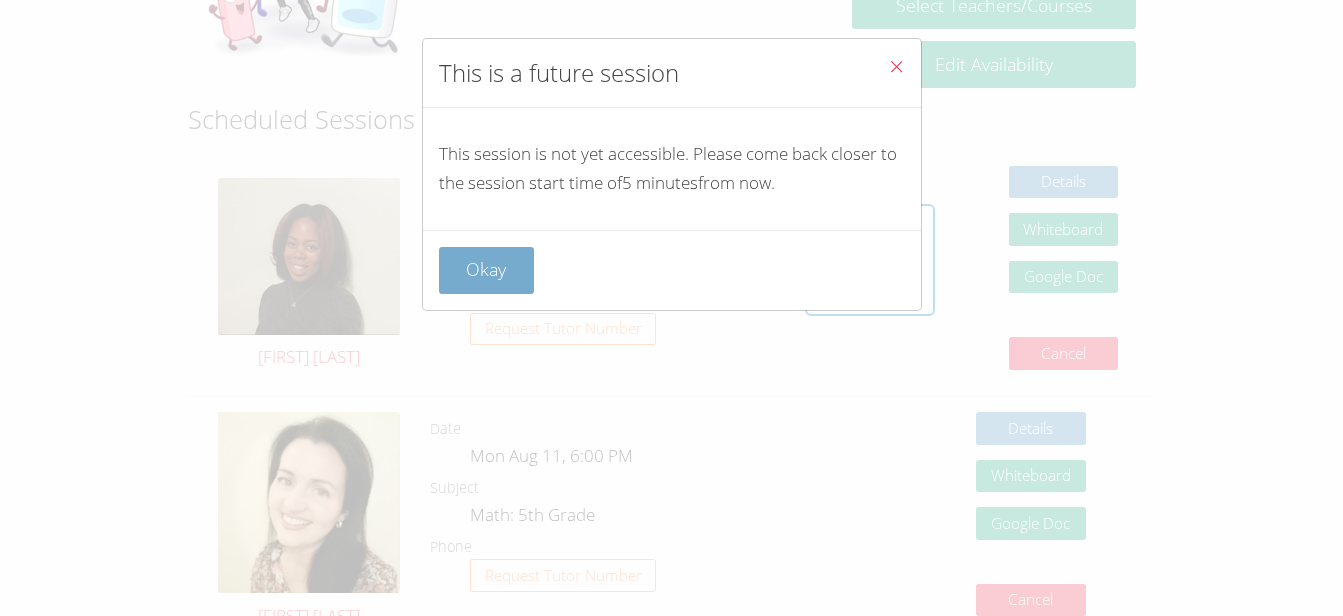 click on "Okay" at bounding box center (487, 270) 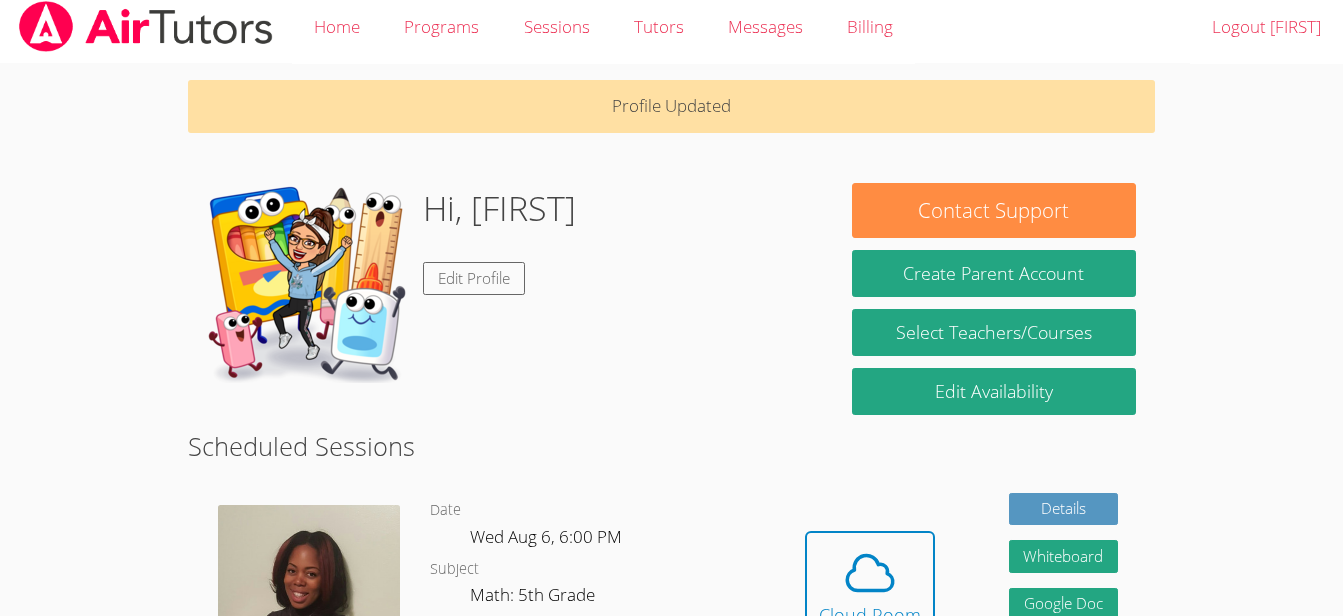 scroll, scrollTop: 0, scrollLeft: 0, axis: both 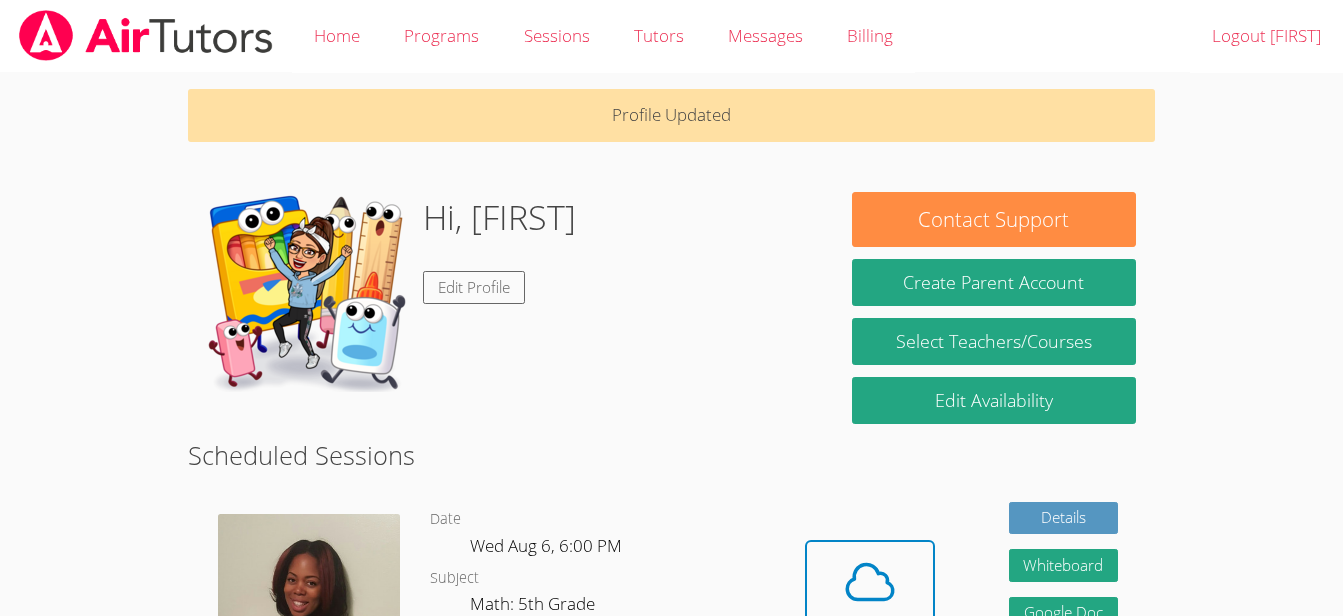 click at bounding box center [146, 35] 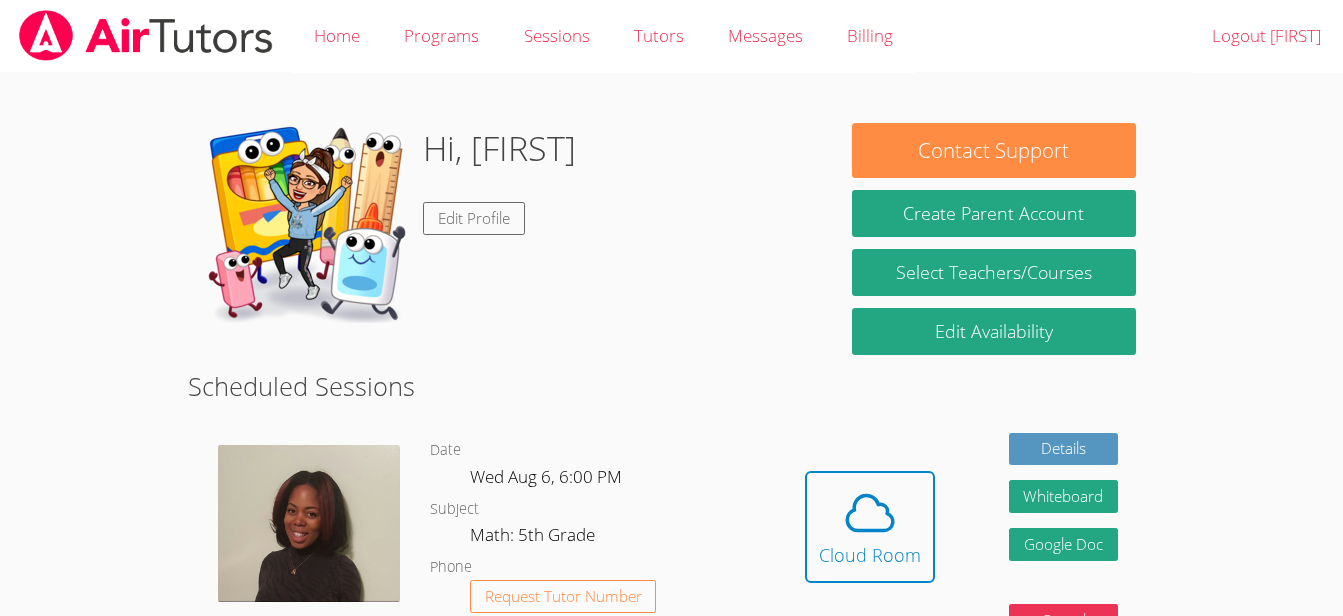 drag, startPoint x: 95, startPoint y: 2, endPoint x: 725, endPoint y: 121, distance: 641.1404 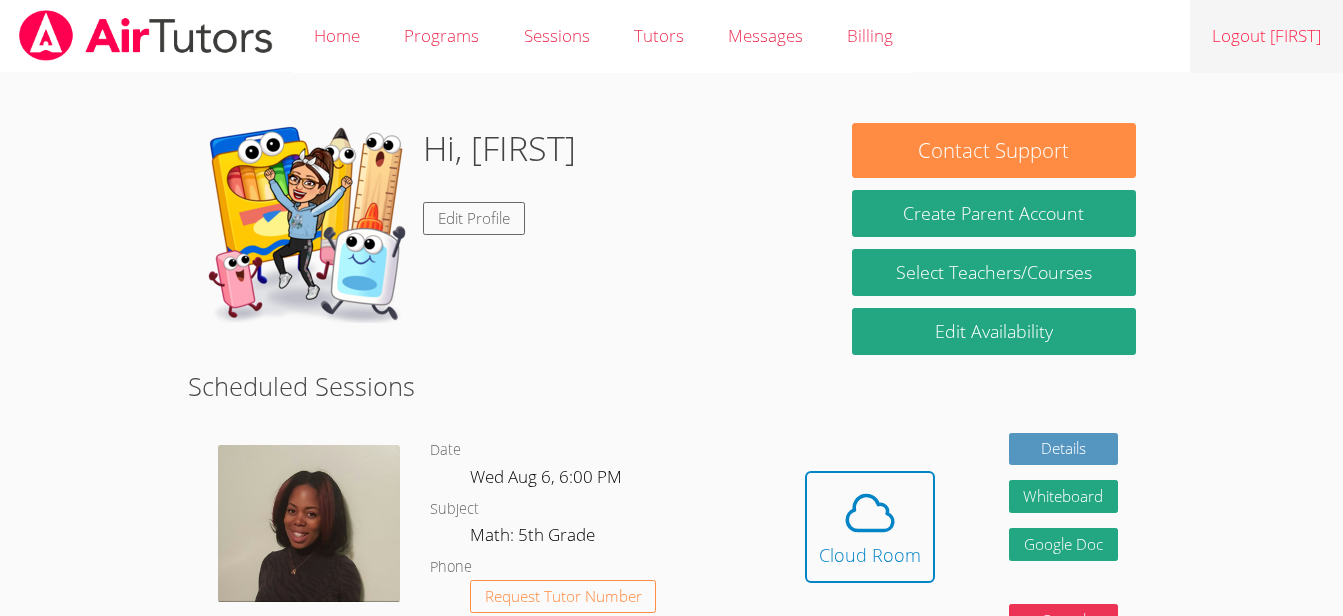 click on "Logout [FIRST]" at bounding box center (1266, 36) 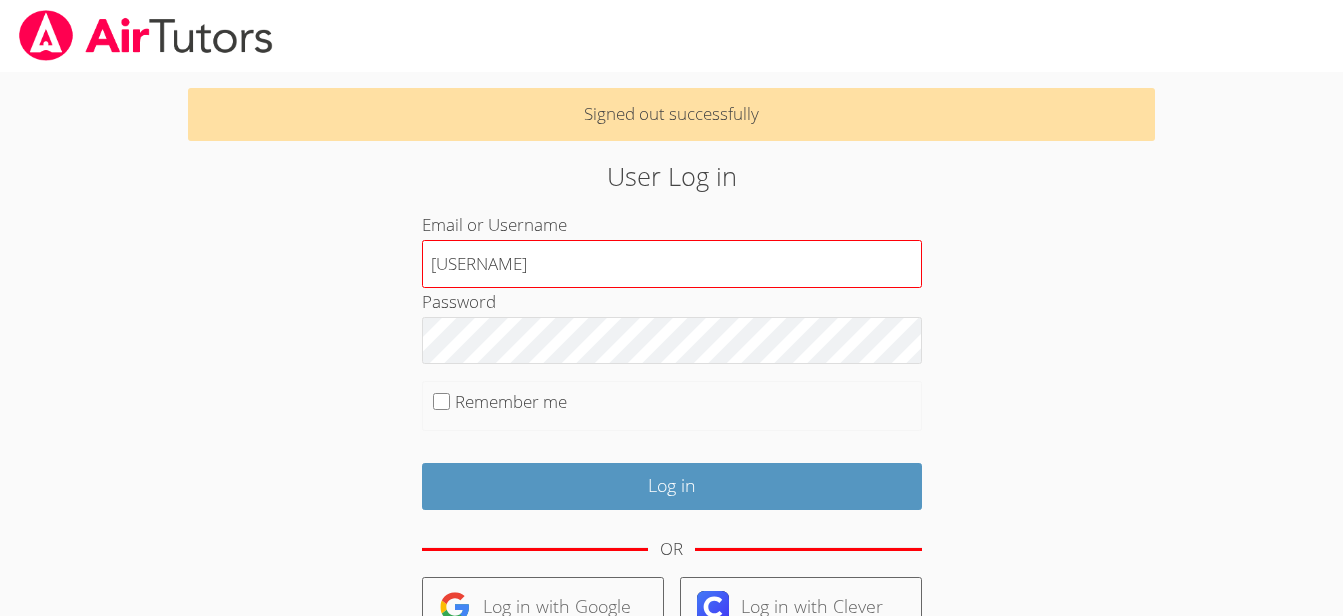 drag, startPoint x: 0, startPoint y: 0, endPoint x: 614, endPoint y: 281, distance: 675.2459 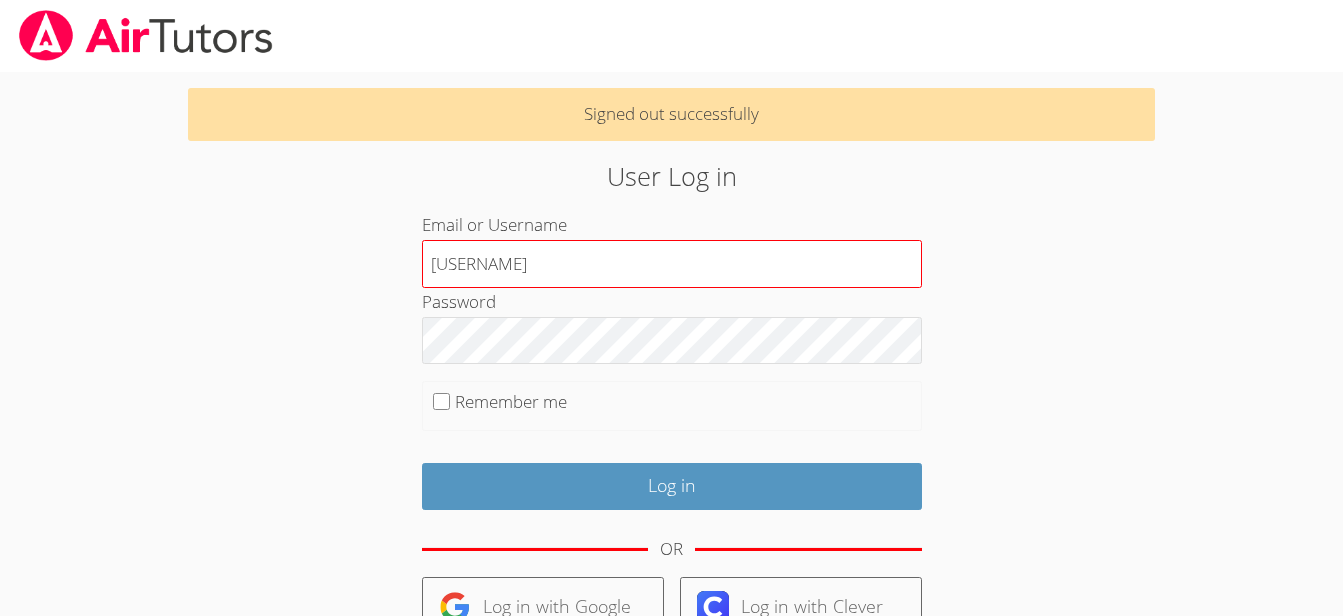 click on "justinm" at bounding box center [672, 264] 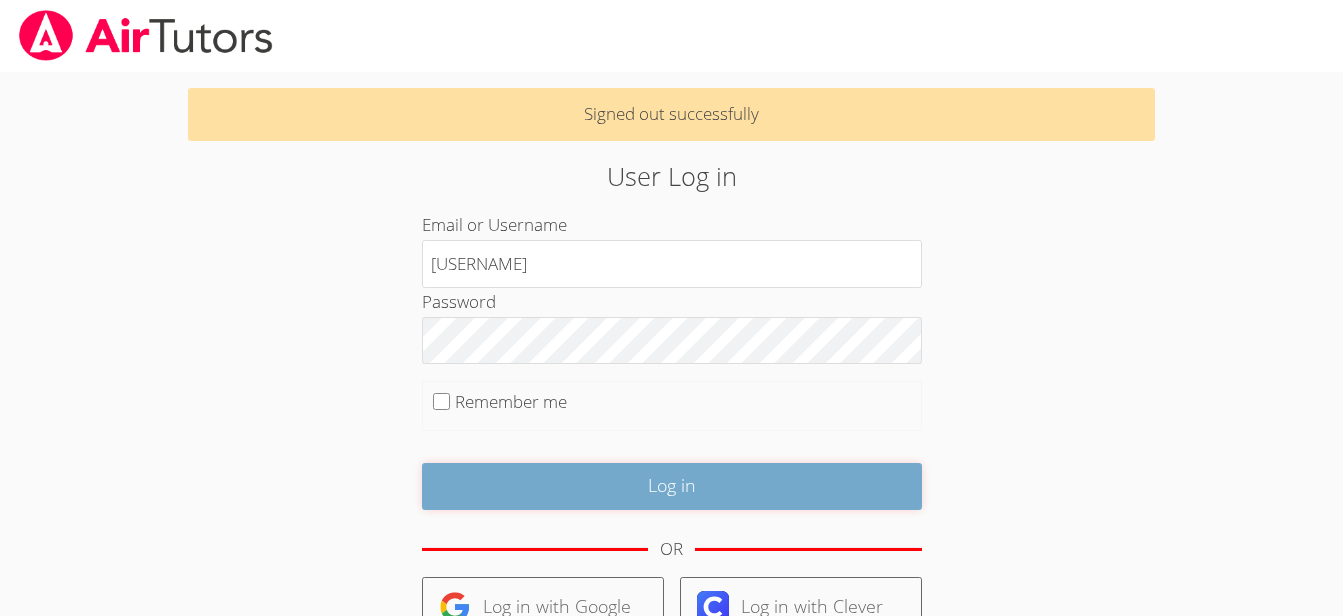 click on "Log in" at bounding box center (672, 486) 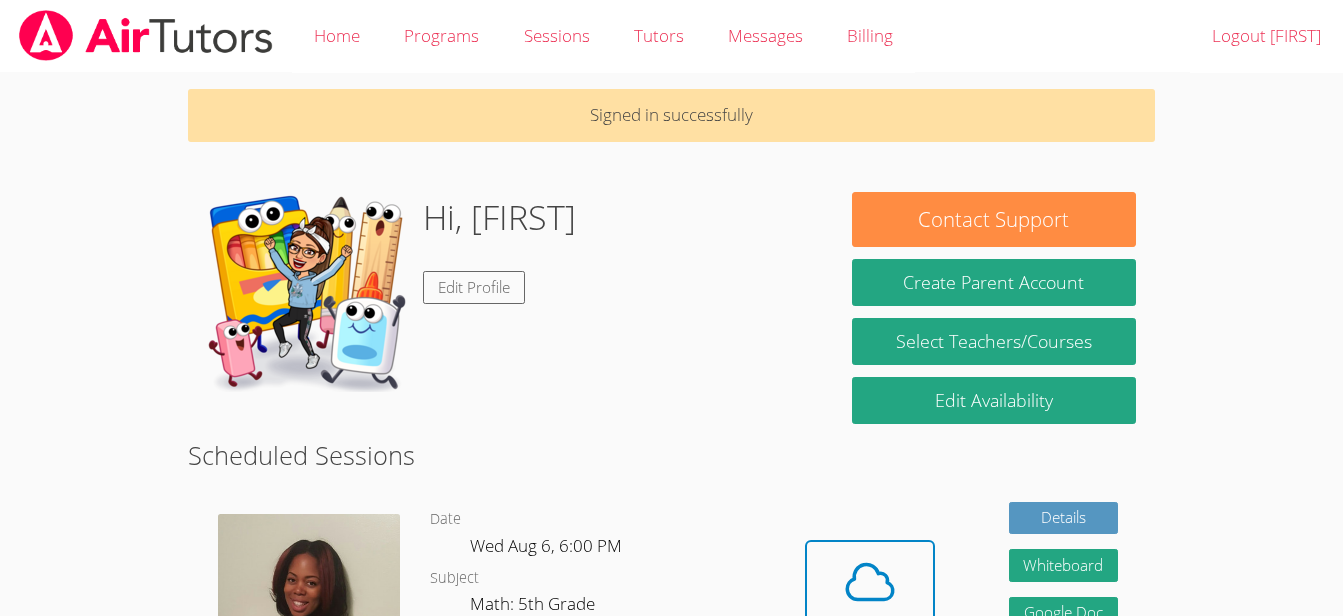 scroll, scrollTop: 0, scrollLeft: 0, axis: both 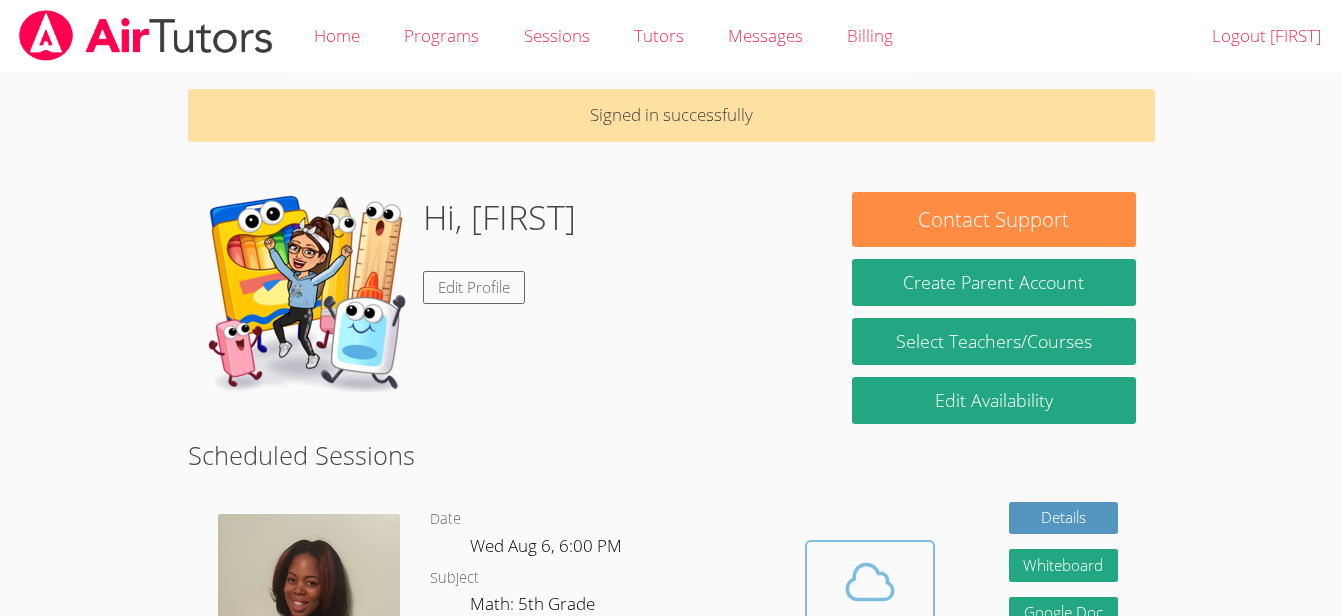 click at bounding box center [870, 582] 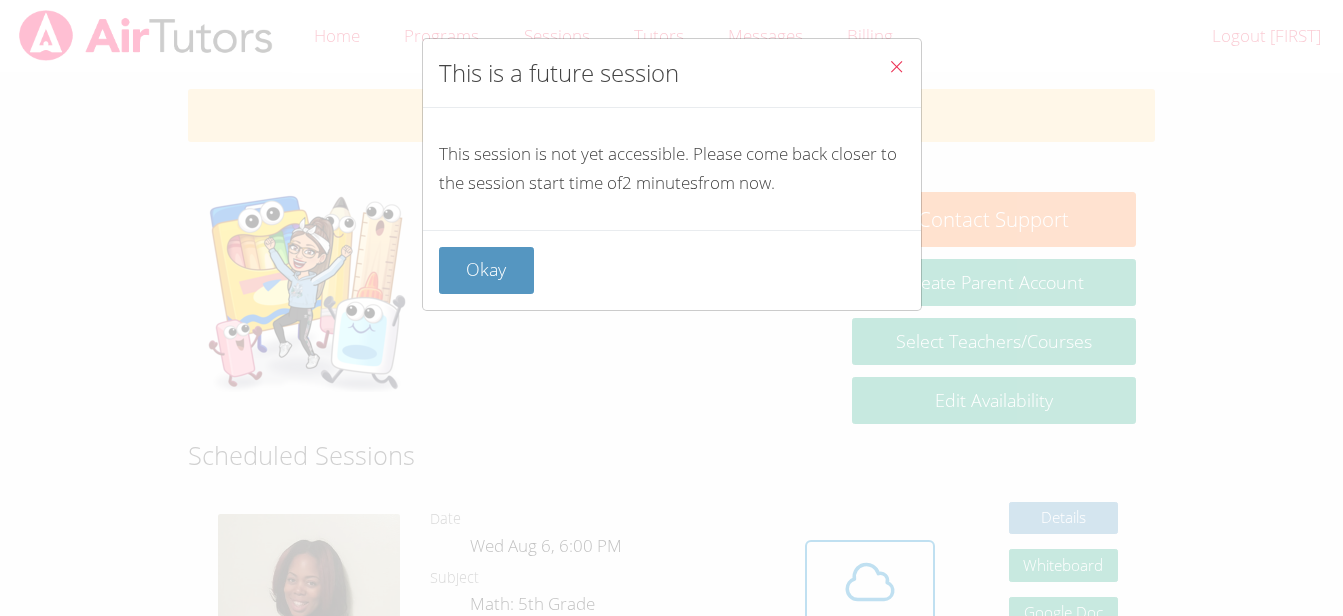 click at bounding box center (896, 66) 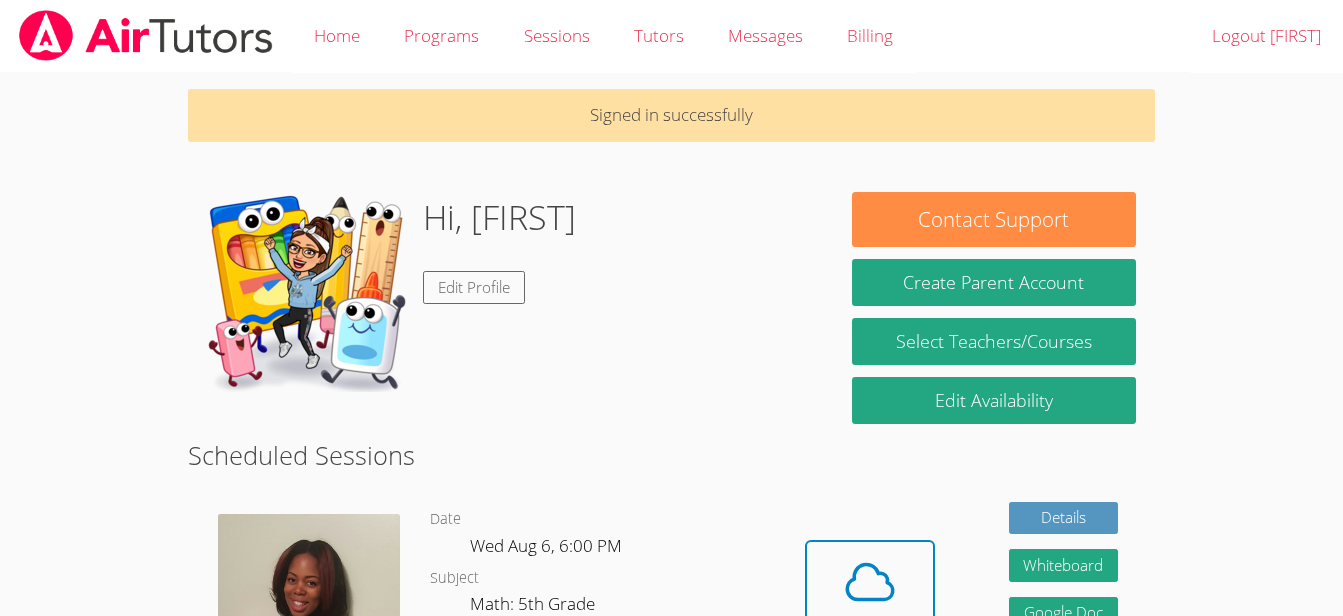 scroll, scrollTop: 42, scrollLeft: 0, axis: vertical 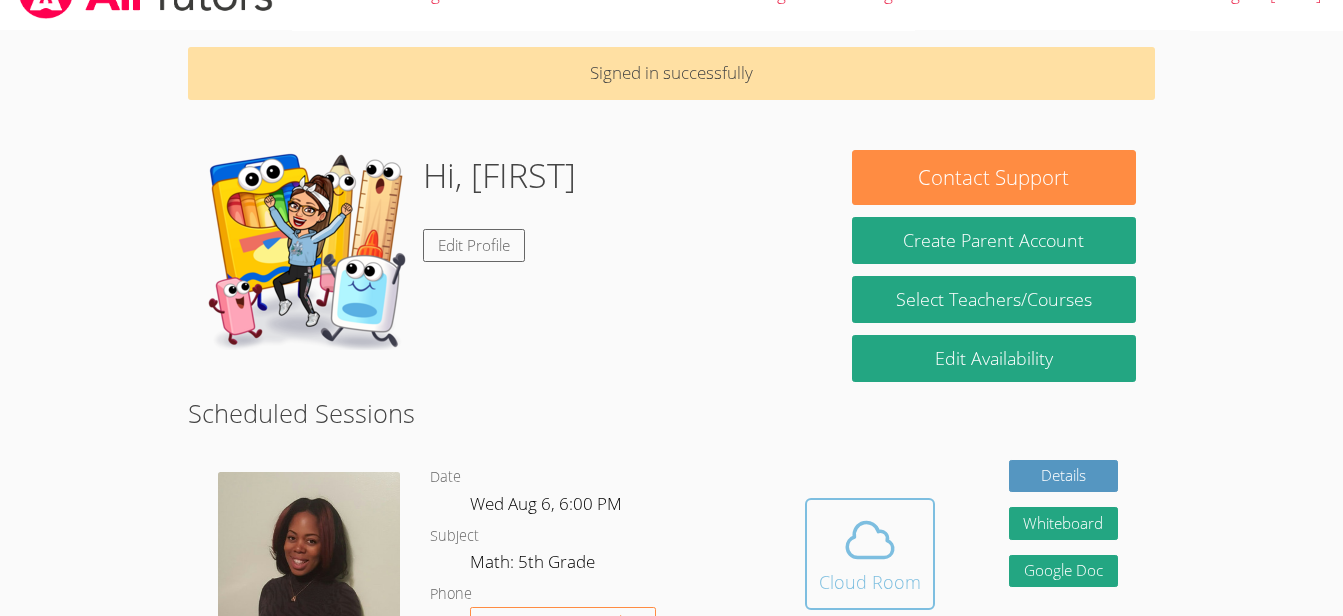 click 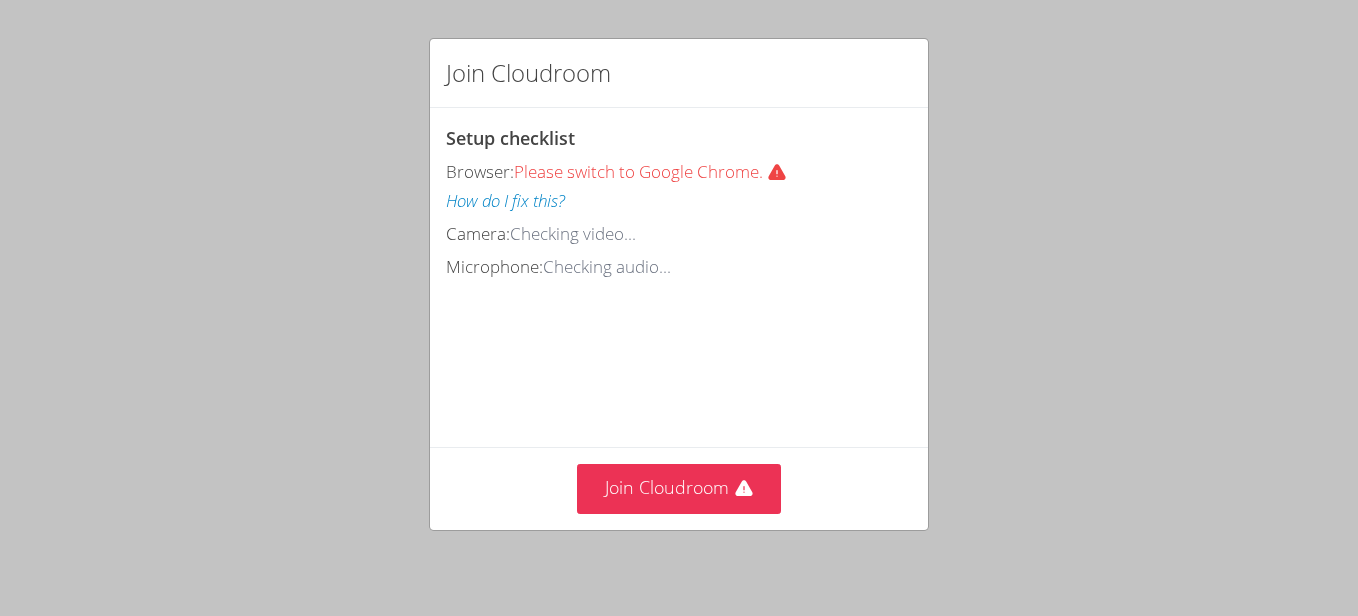 scroll, scrollTop: 0, scrollLeft: 0, axis: both 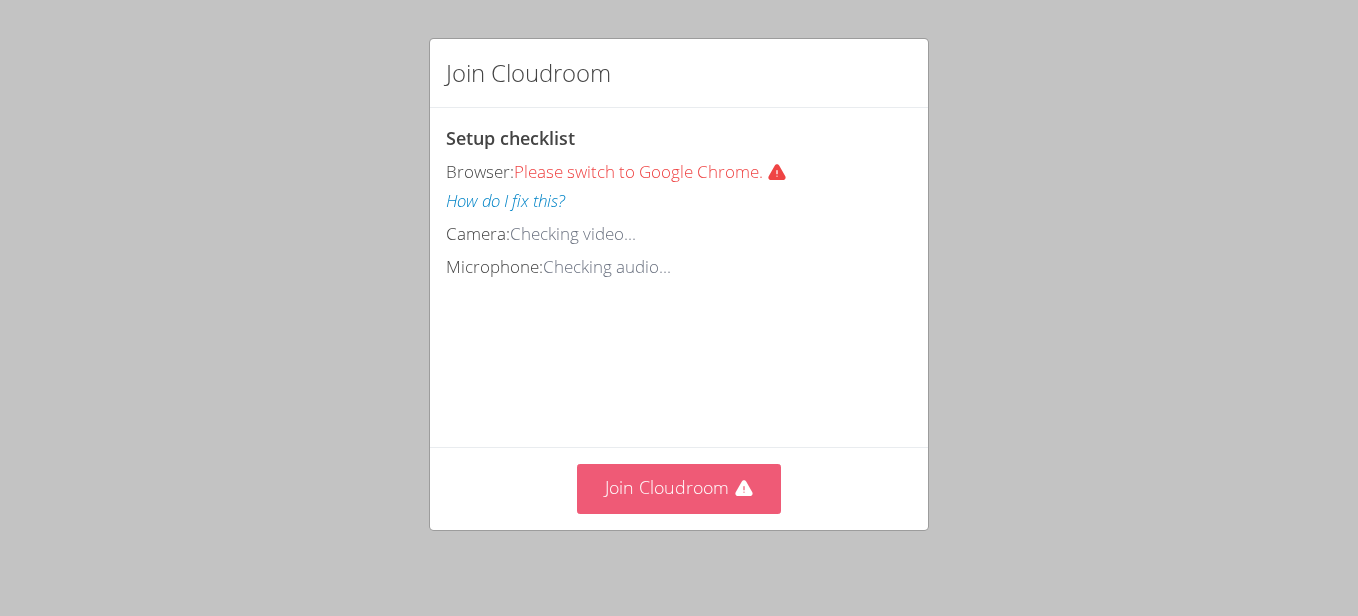 click on "Join Cloudroom" at bounding box center (679, 488) 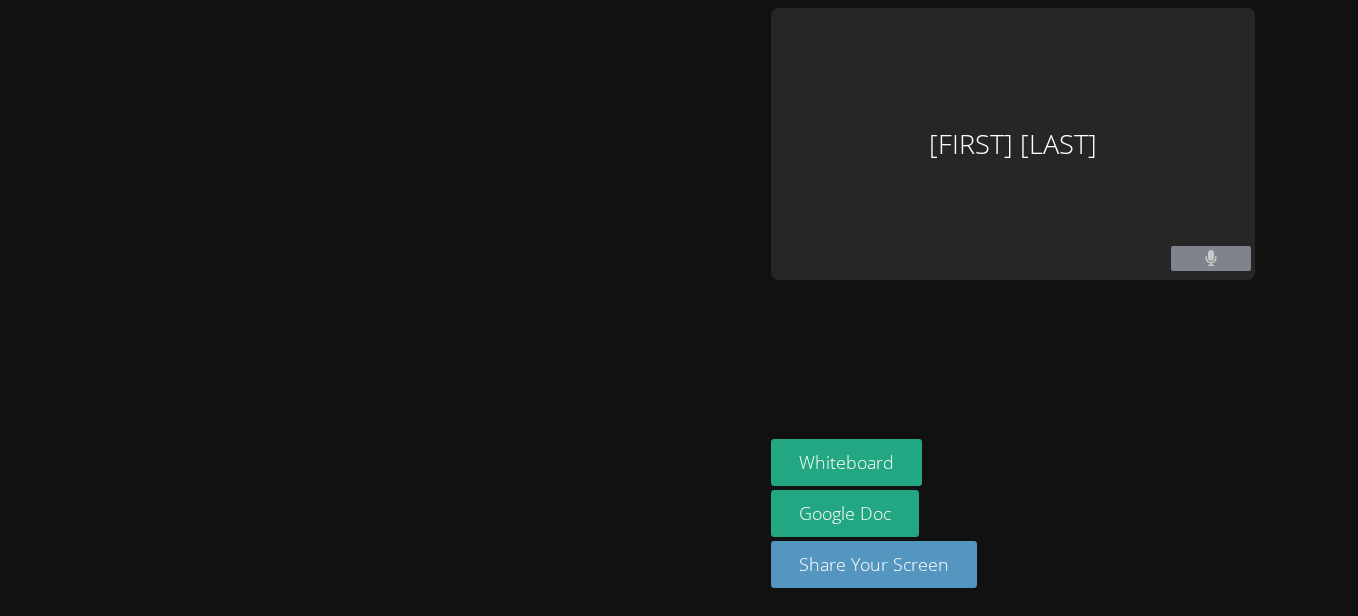 click at bounding box center (1211, 258) 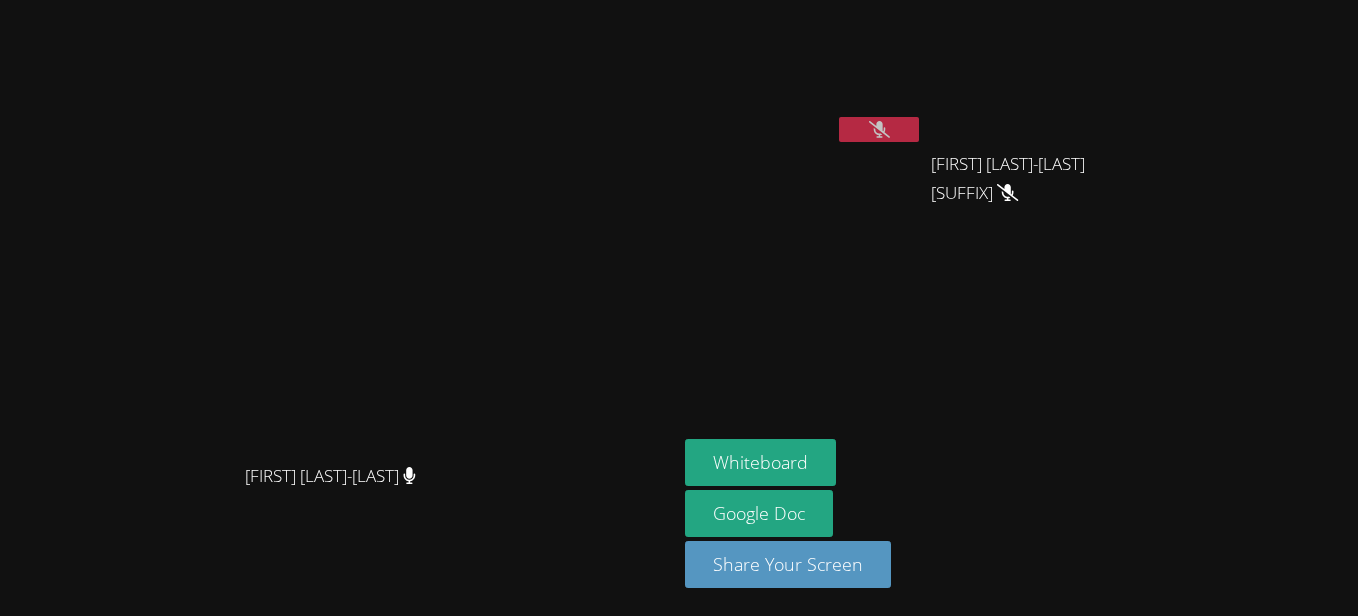 type 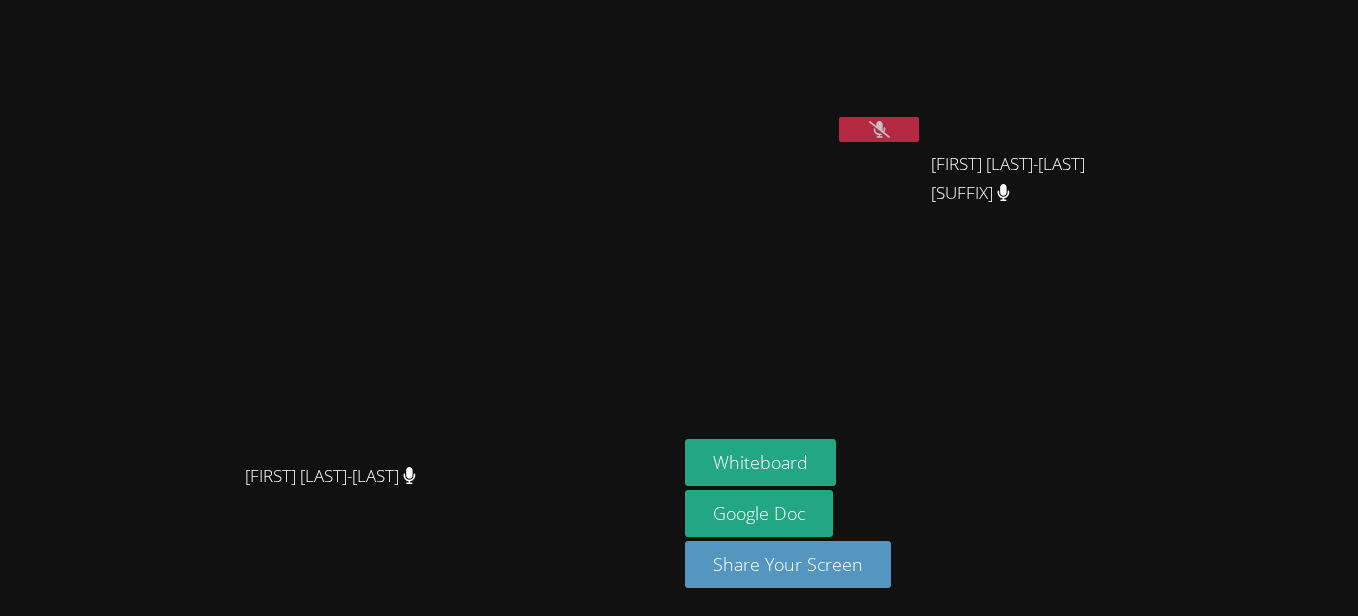 click 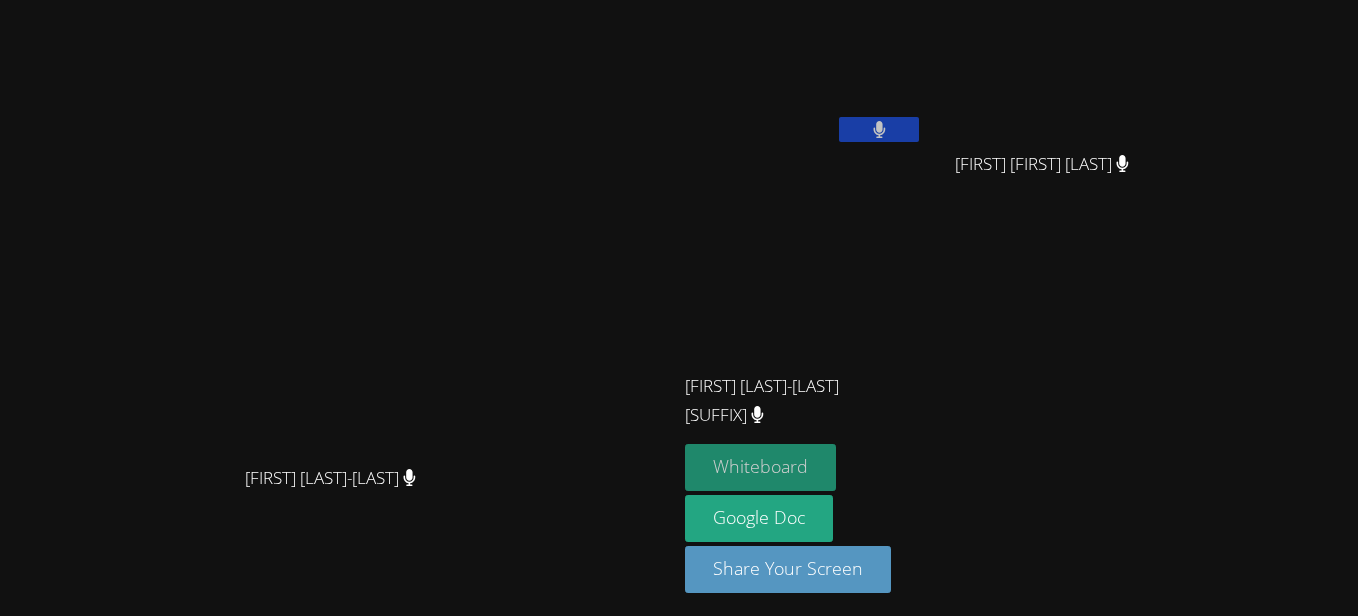 click on "Whiteboard" at bounding box center (760, 467) 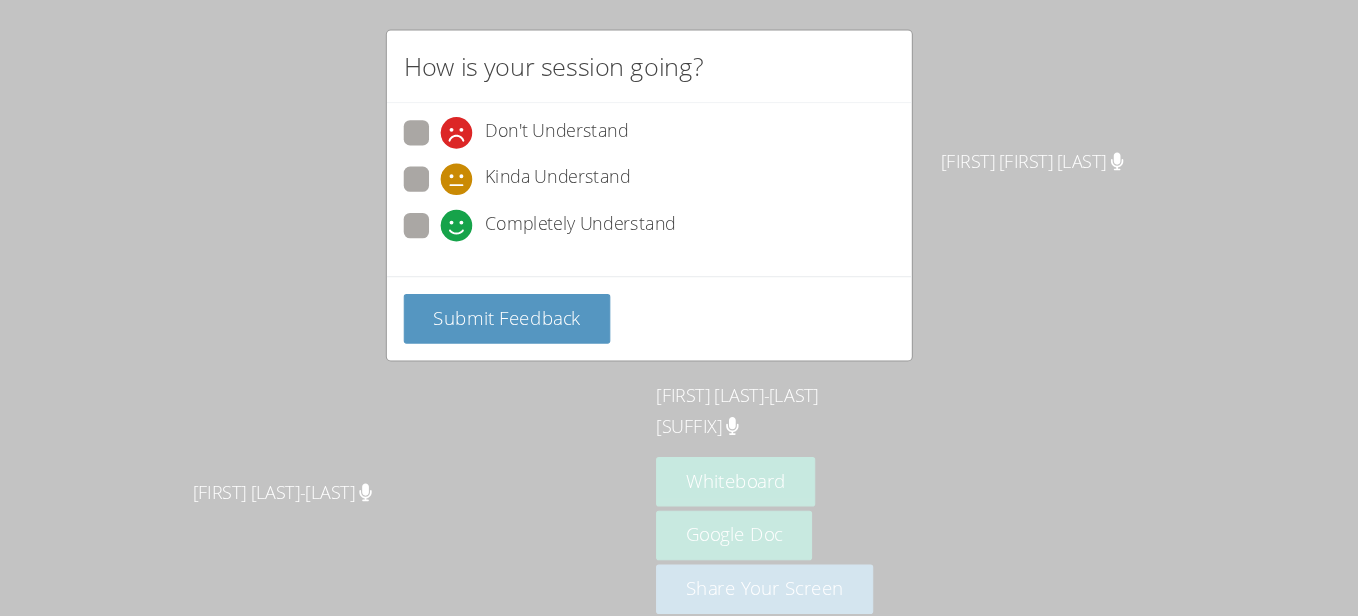 click on "Kinda Understand" at bounding box center (592, 180) 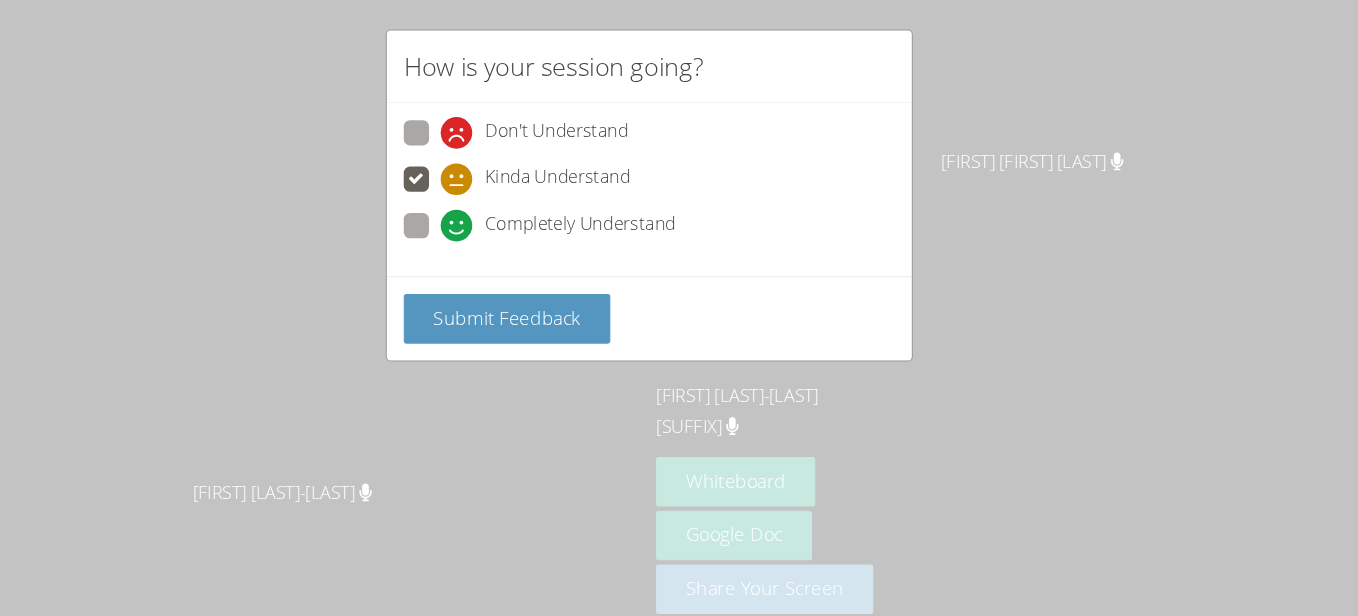 click on "How is your session going? Don't Understand Kinda Understand Completely Understand Submit Feedback" at bounding box center (679, 308) 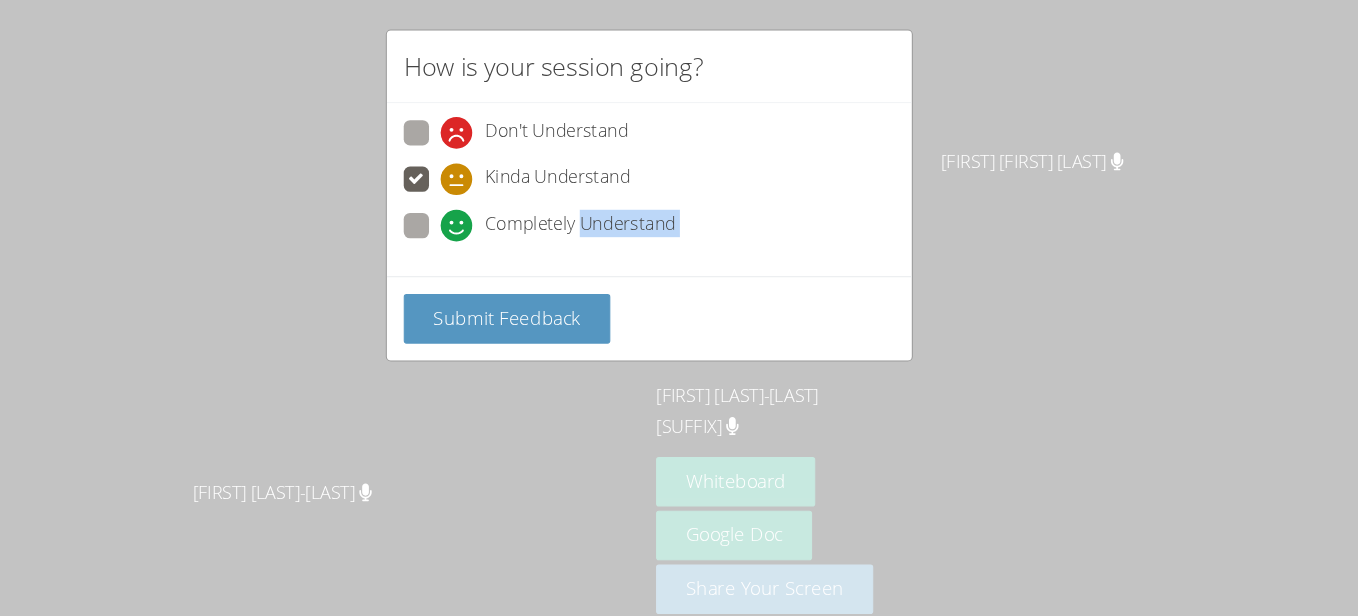 click on "How is your session going? Don't Understand Kinda Understand Completely Understand Submit Feedback" at bounding box center (679, 308) 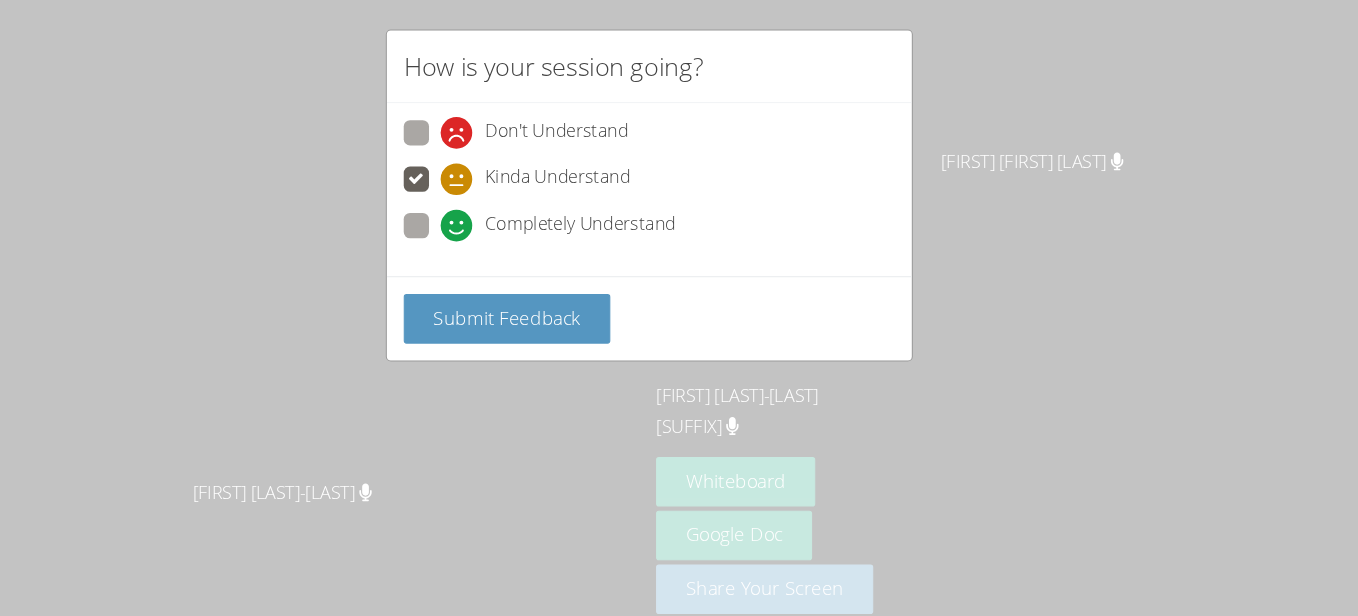 drag, startPoint x: 532, startPoint y: 445, endPoint x: 465, endPoint y: 217, distance: 237.64049 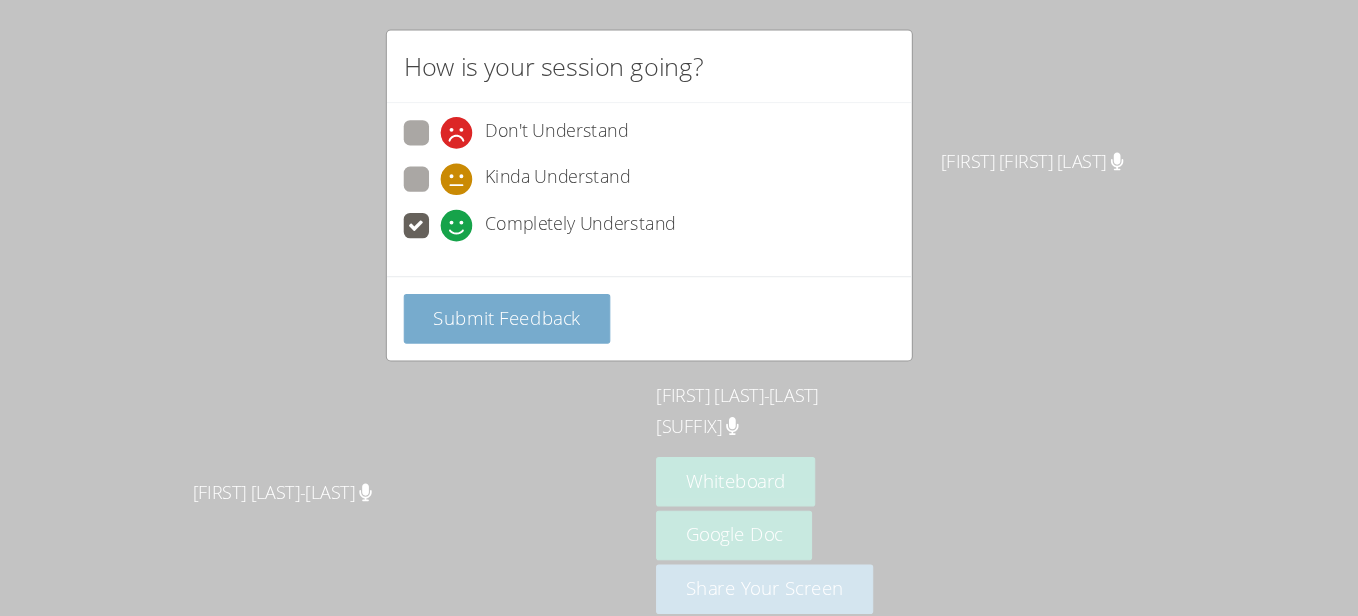 click on "Submit Feedback" at bounding box center (544, 311) 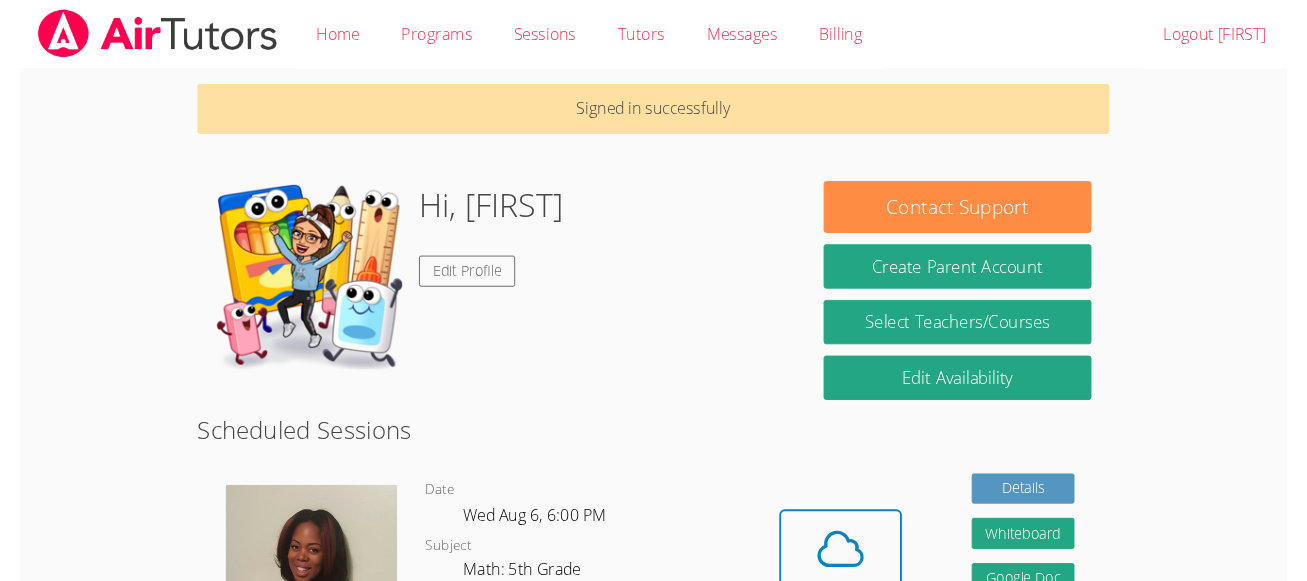scroll, scrollTop: 42, scrollLeft: 0, axis: vertical 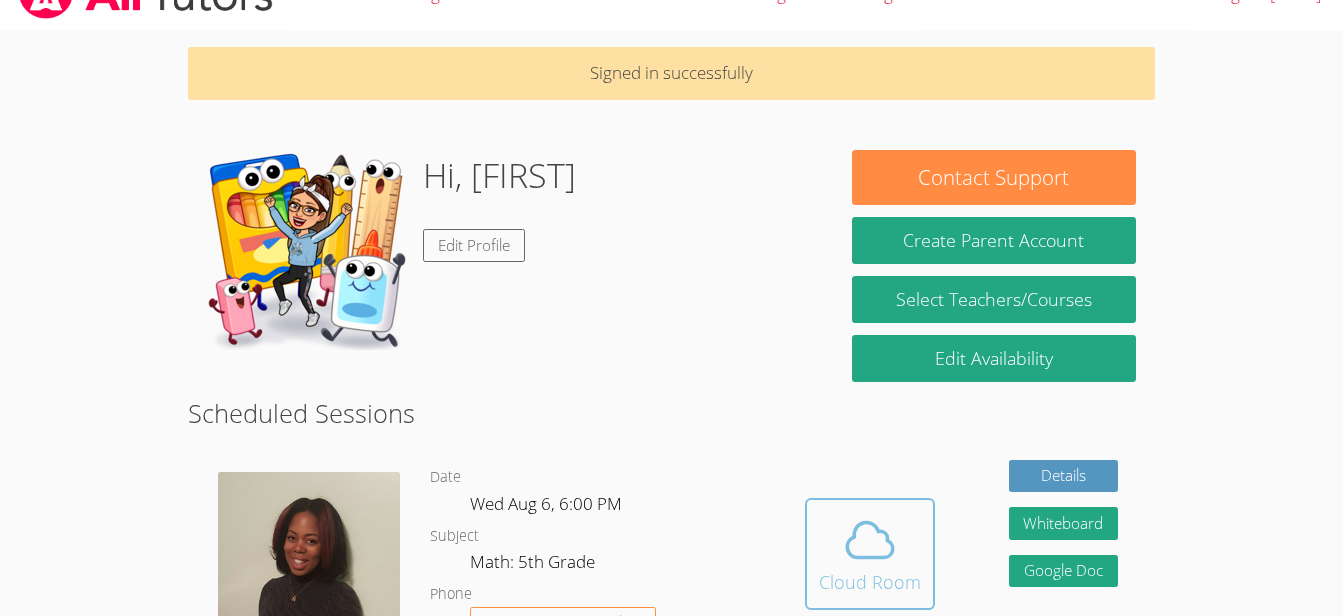 click 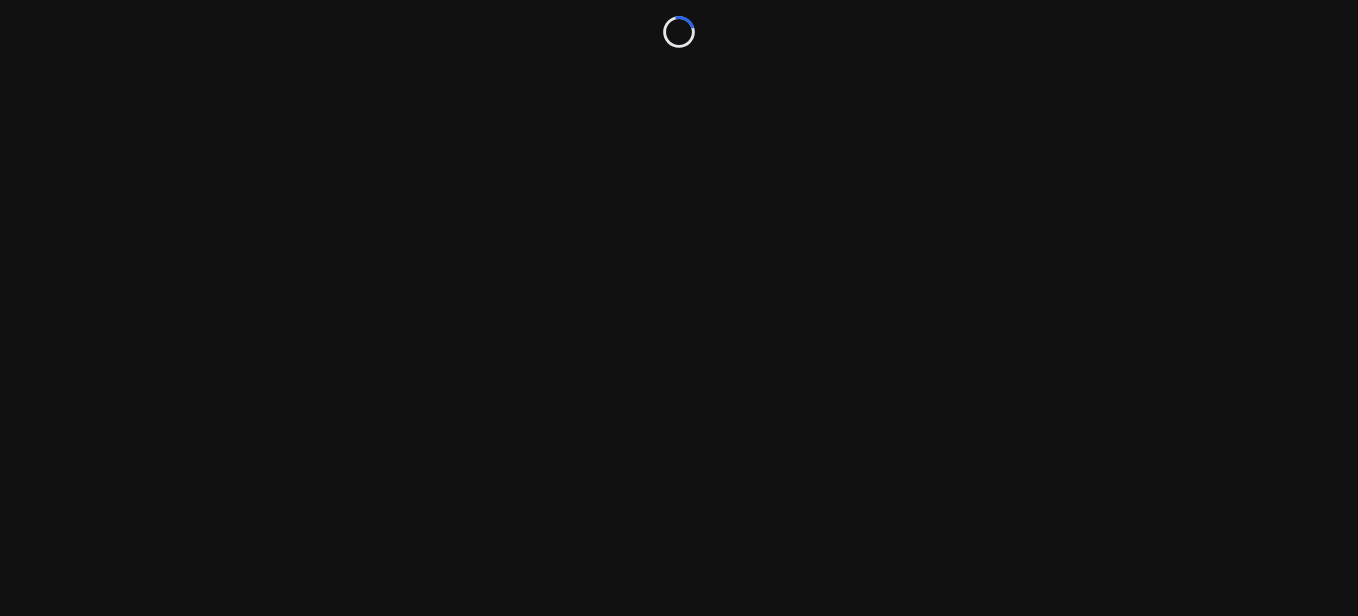 scroll, scrollTop: 0, scrollLeft: 0, axis: both 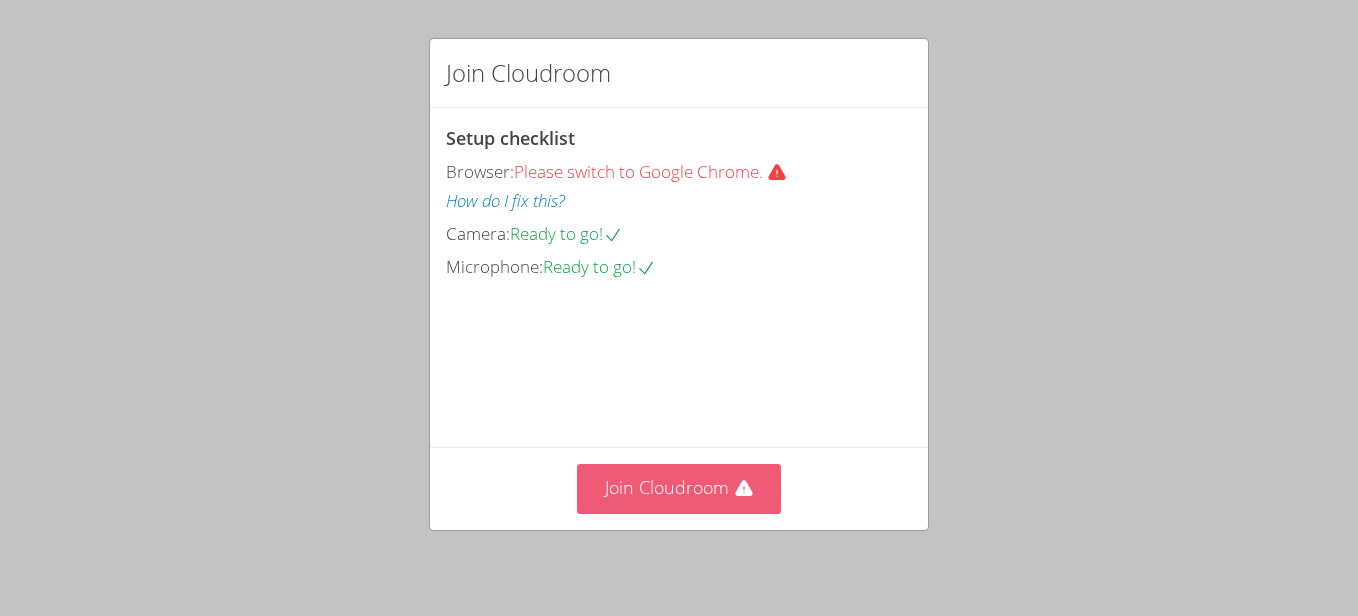 click on "Join Cloudroom" at bounding box center (679, 488) 